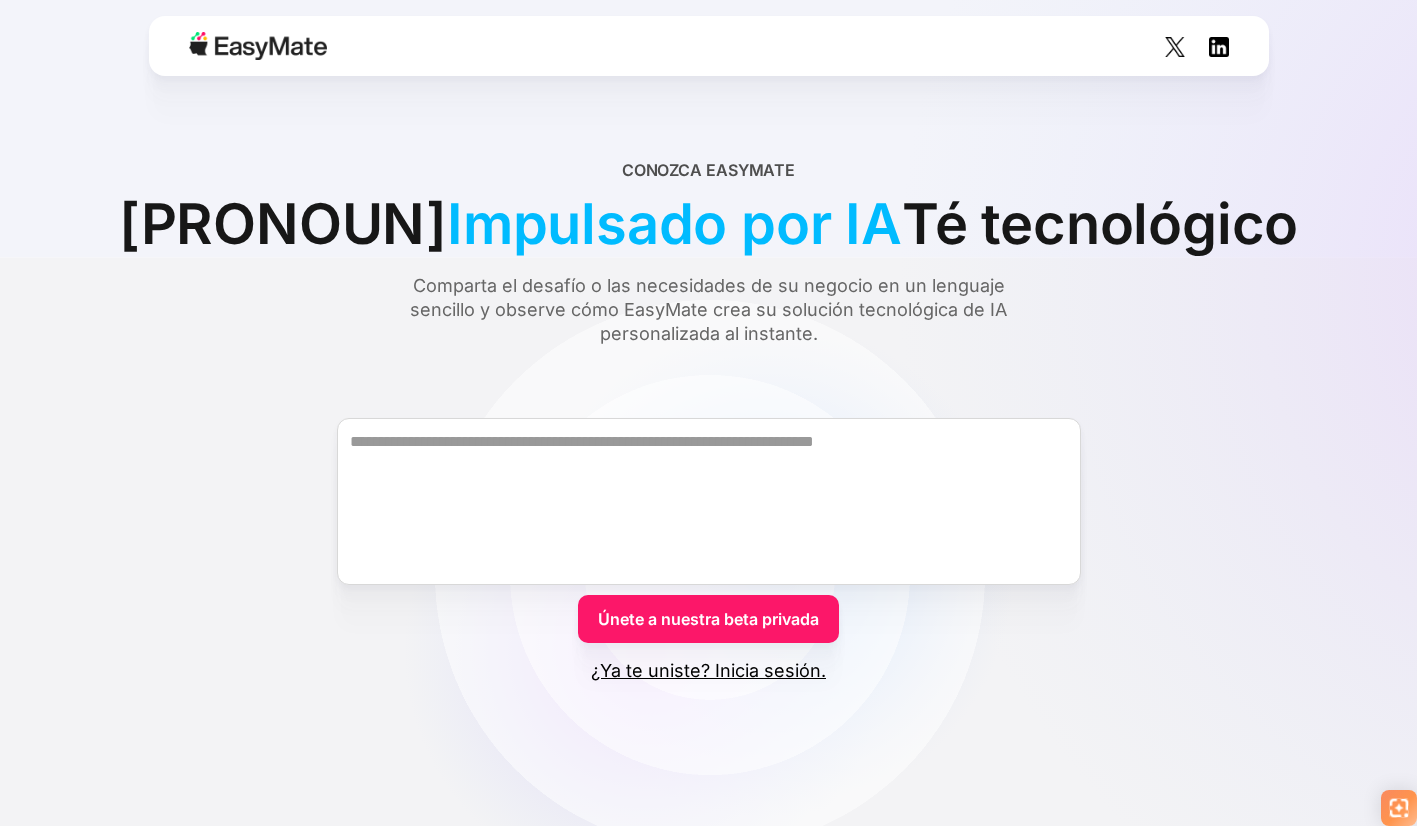 scroll, scrollTop: 0, scrollLeft: 0, axis: both 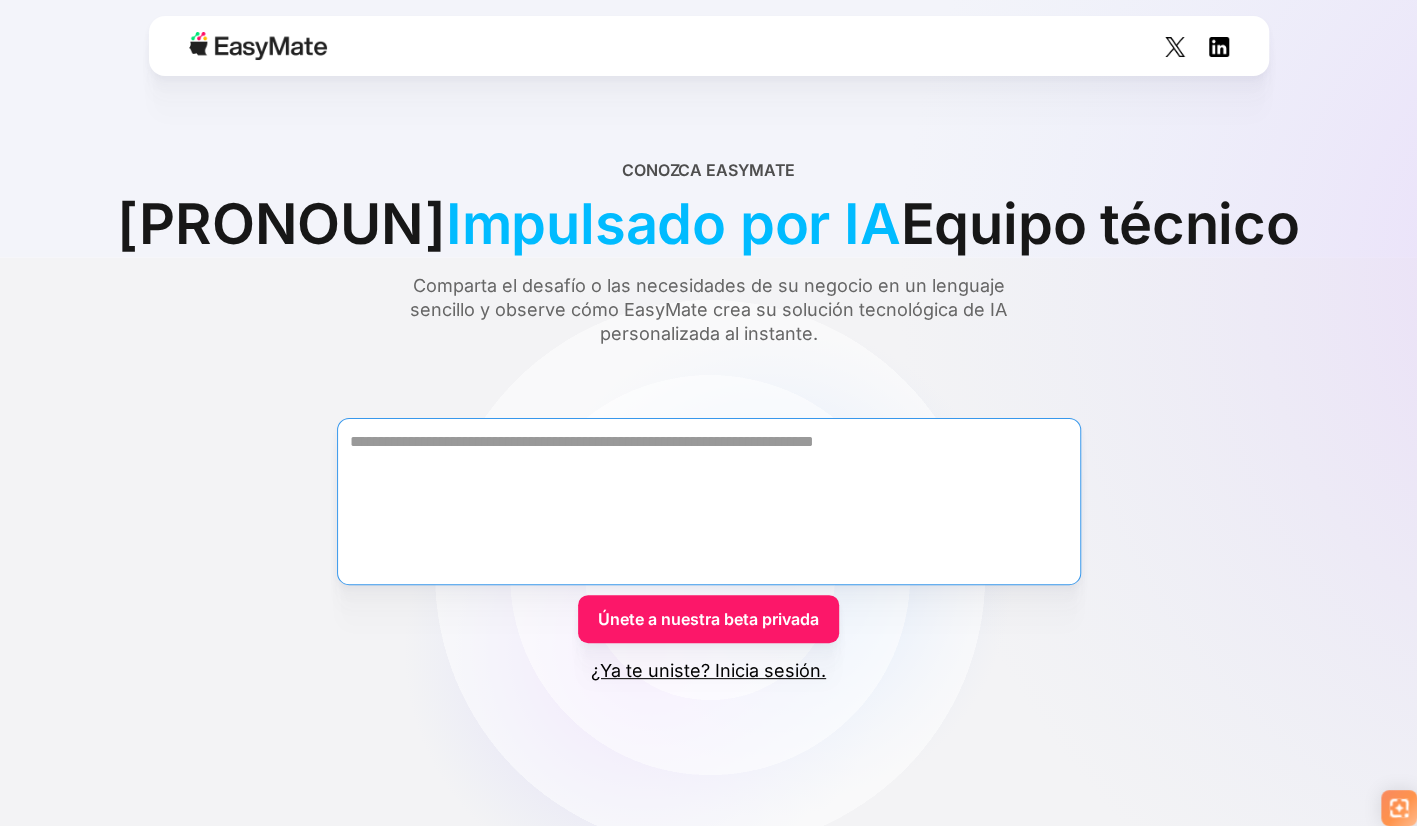 click at bounding box center (709, 501) 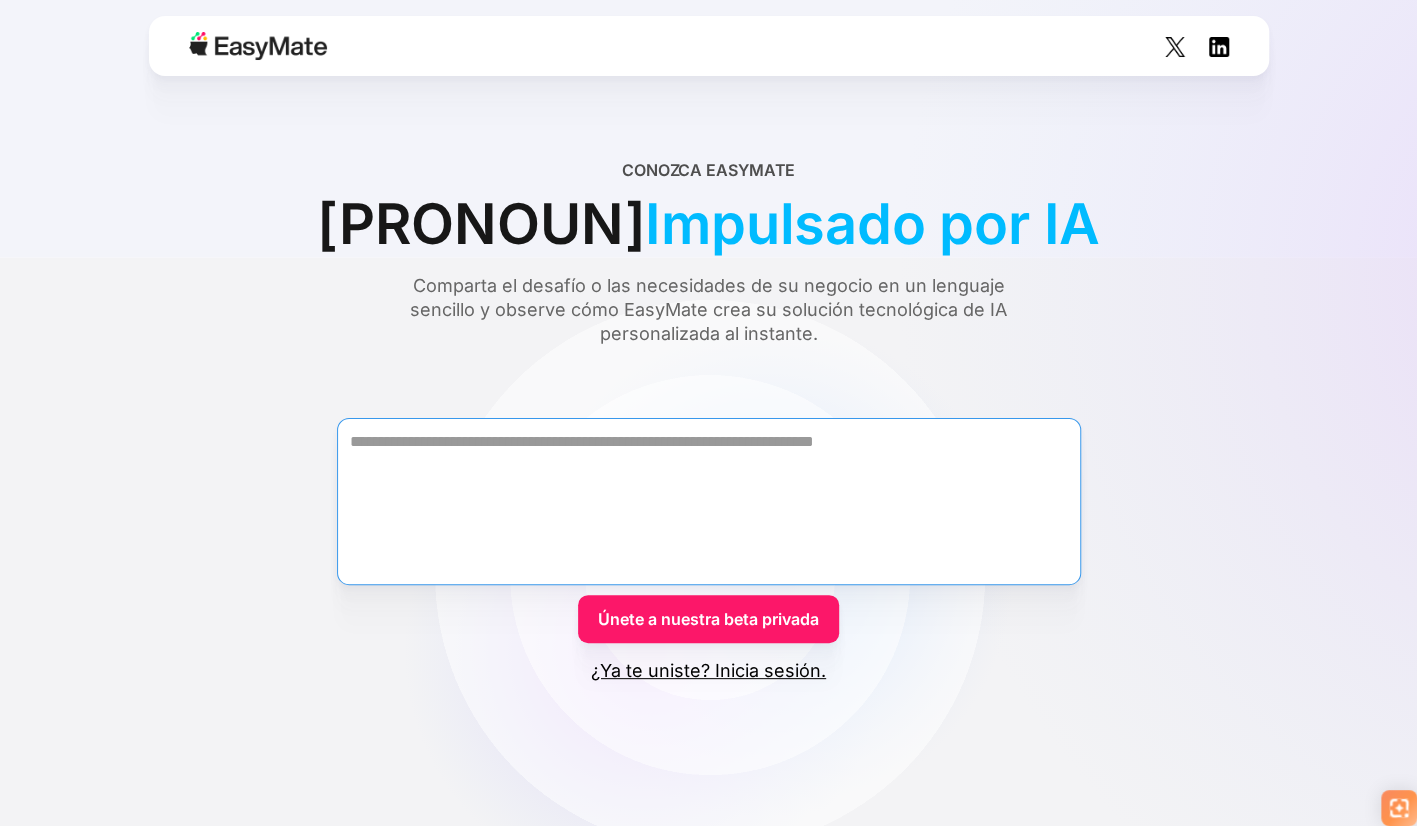 scroll, scrollTop: 0, scrollLeft: 0, axis: both 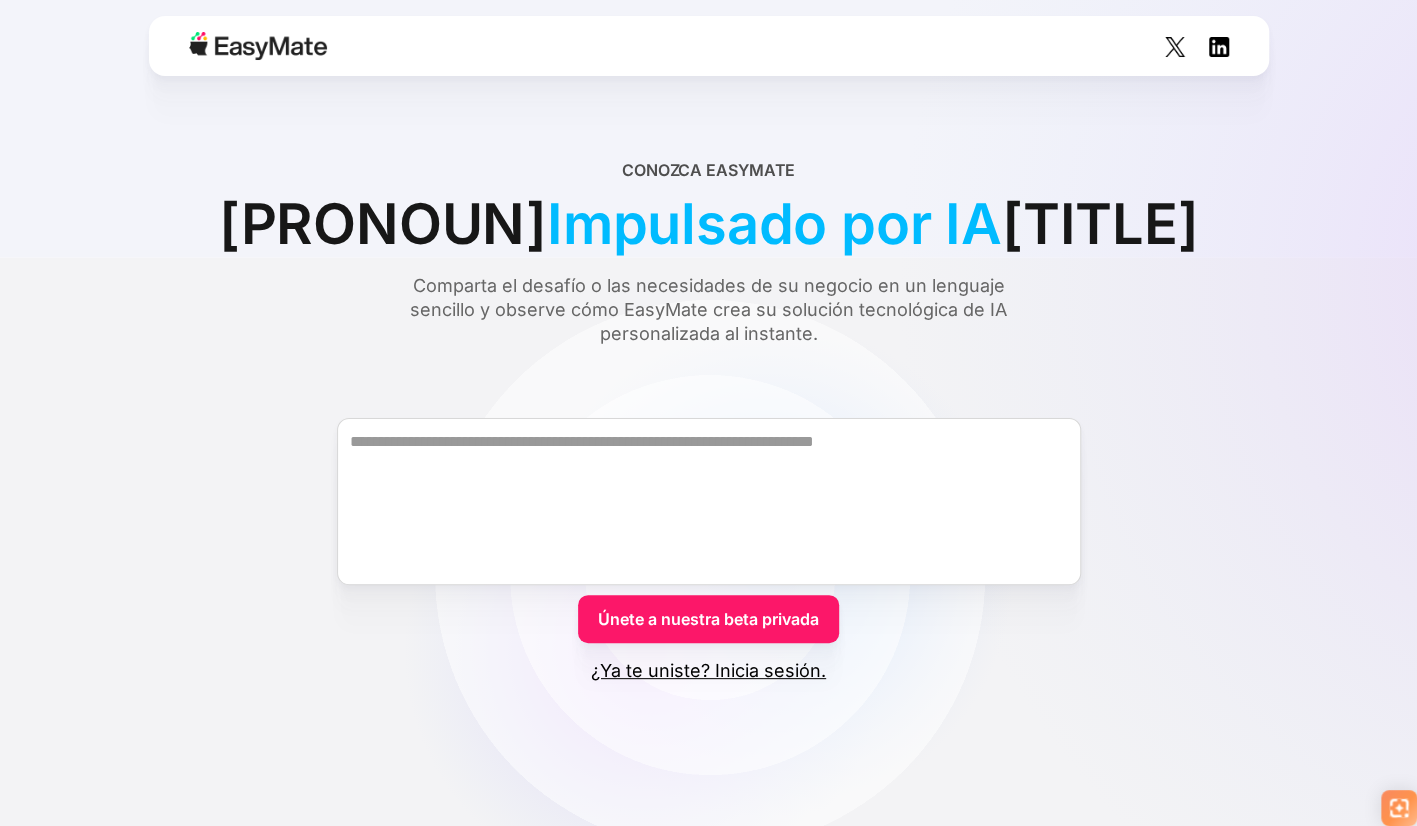 click on "¿Ya te uniste? Inicia sesión." at bounding box center (708, 671) 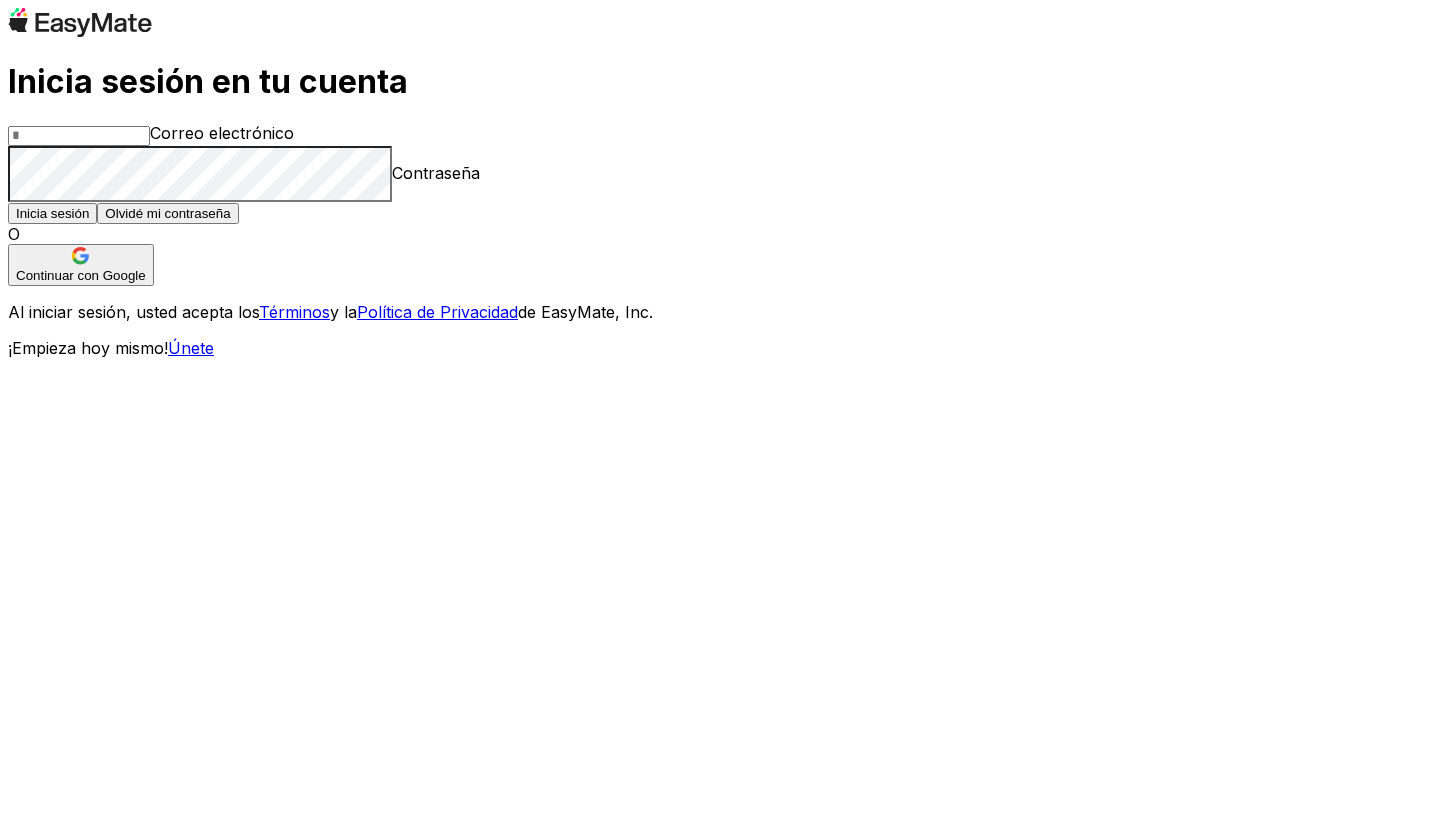 scroll, scrollTop: 0, scrollLeft: 0, axis: both 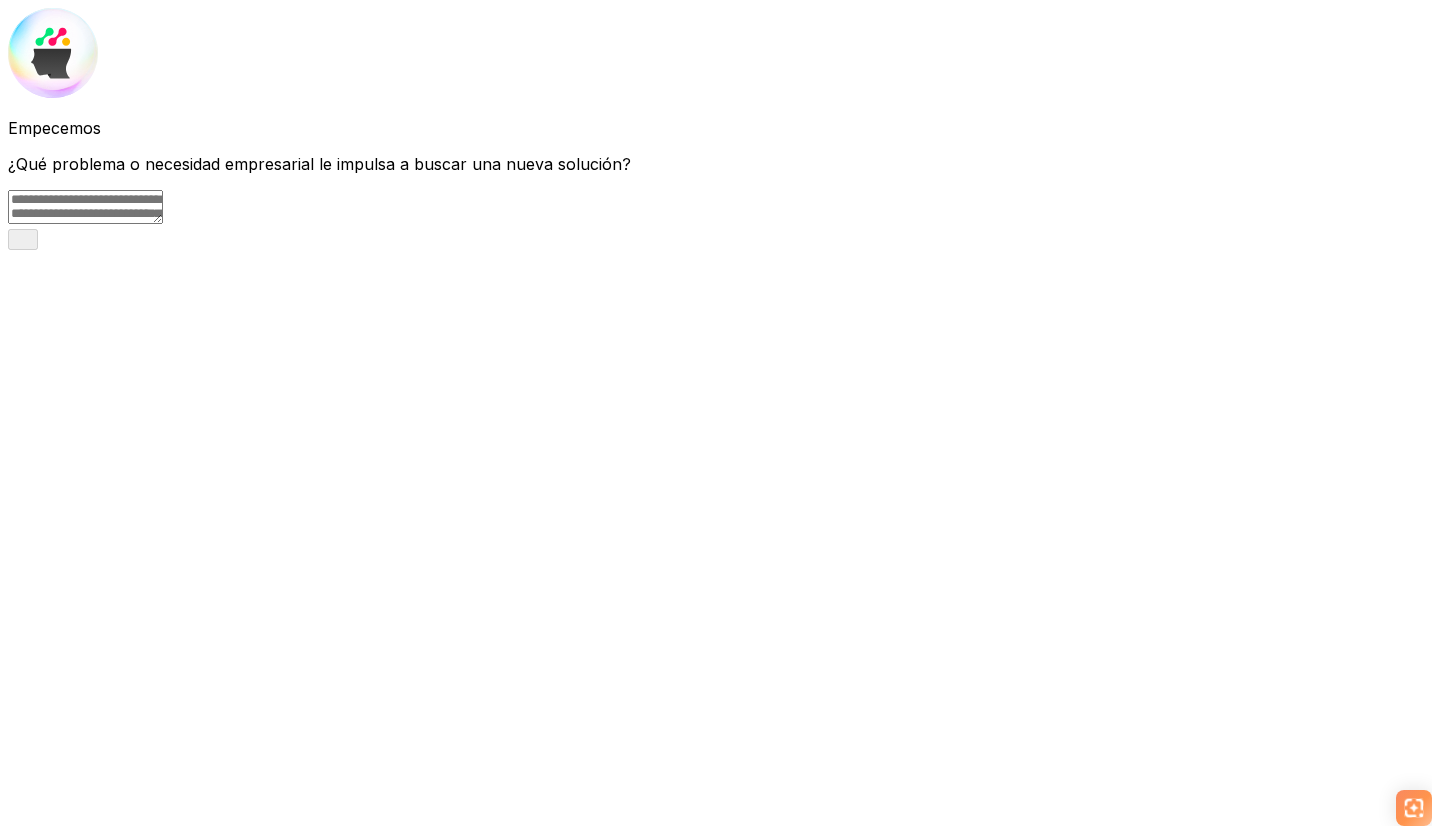 click at bounding box center [85, 207] 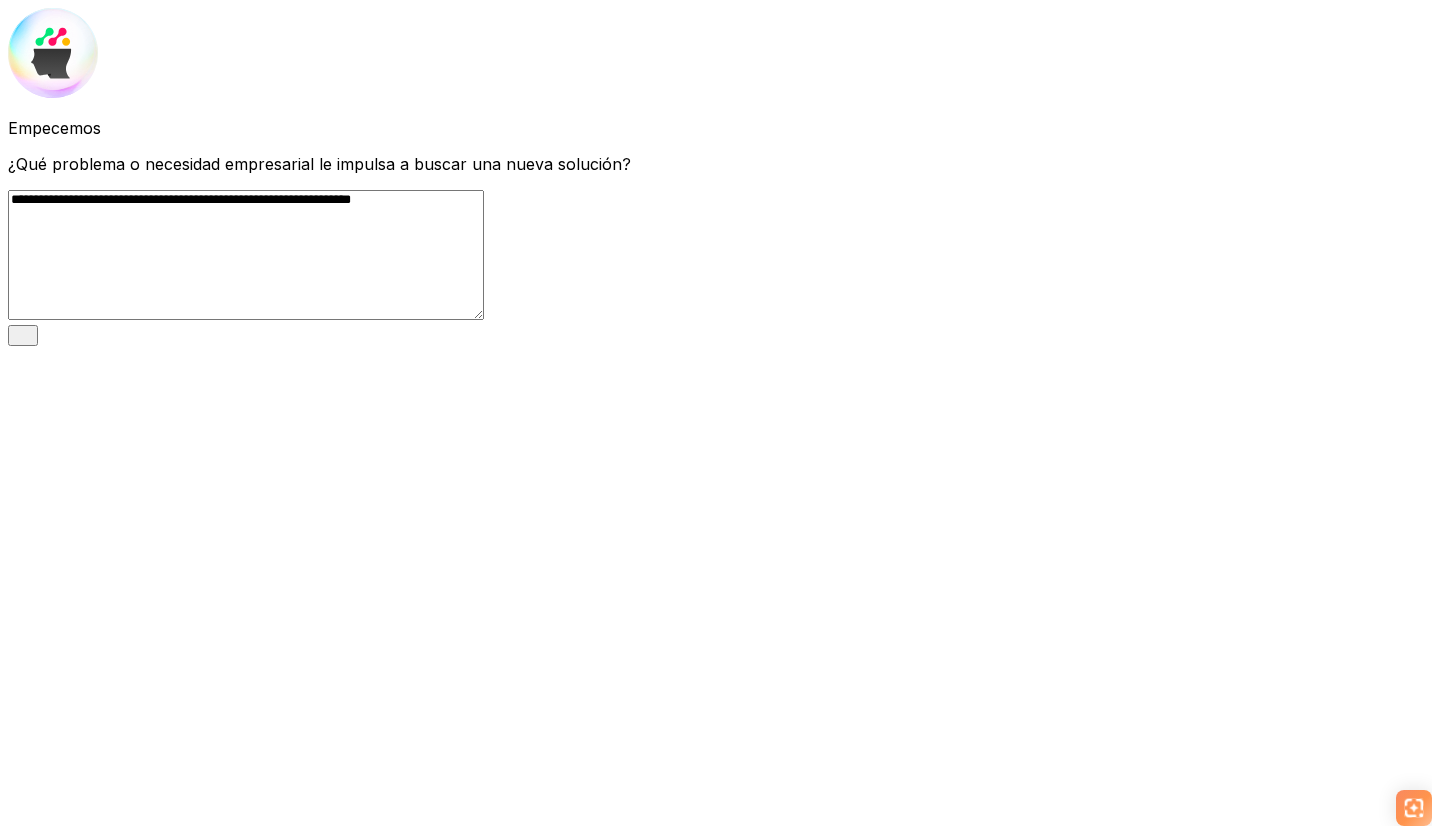 type on "**********" 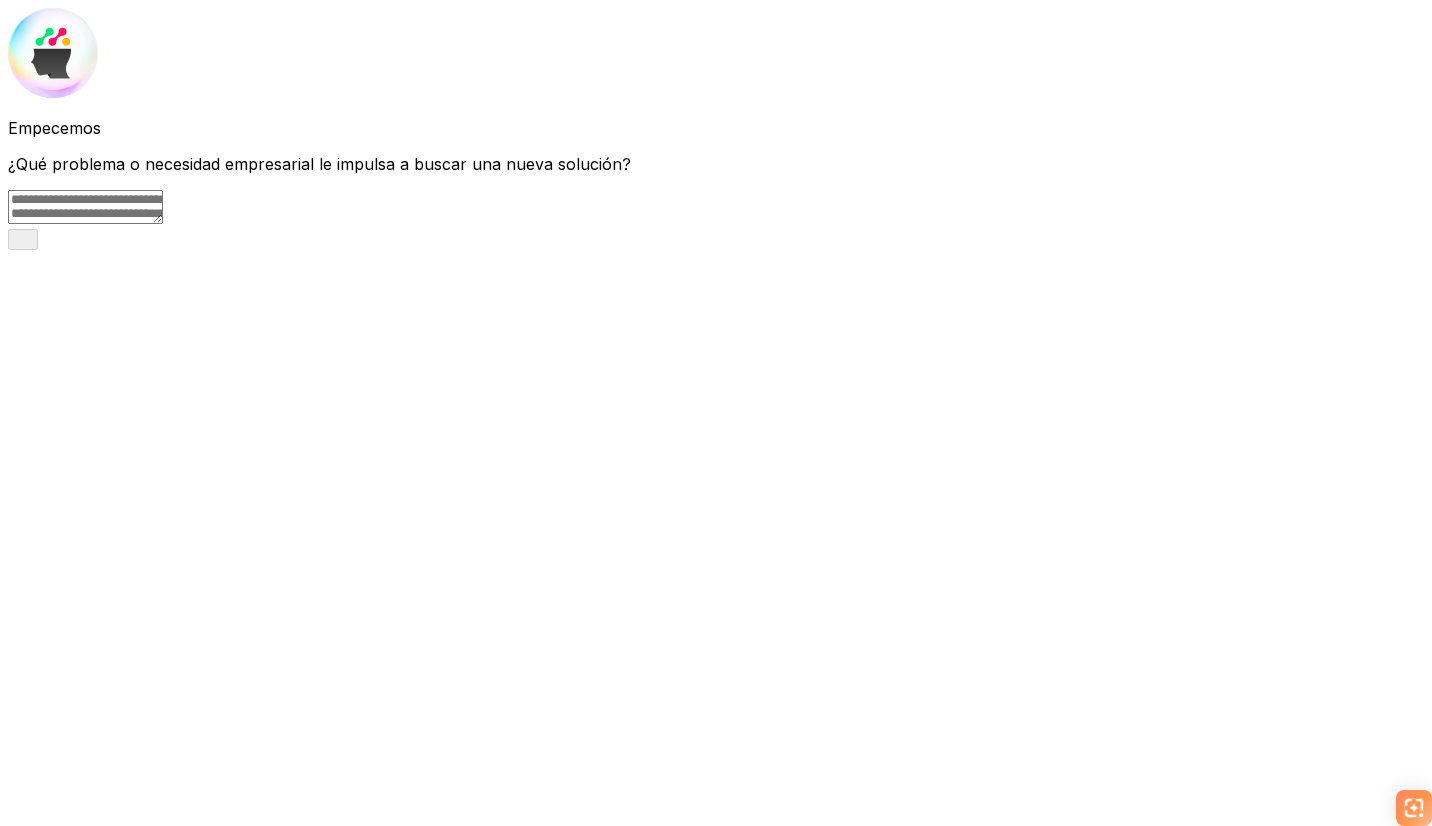 click at bounding box center [85, 207] 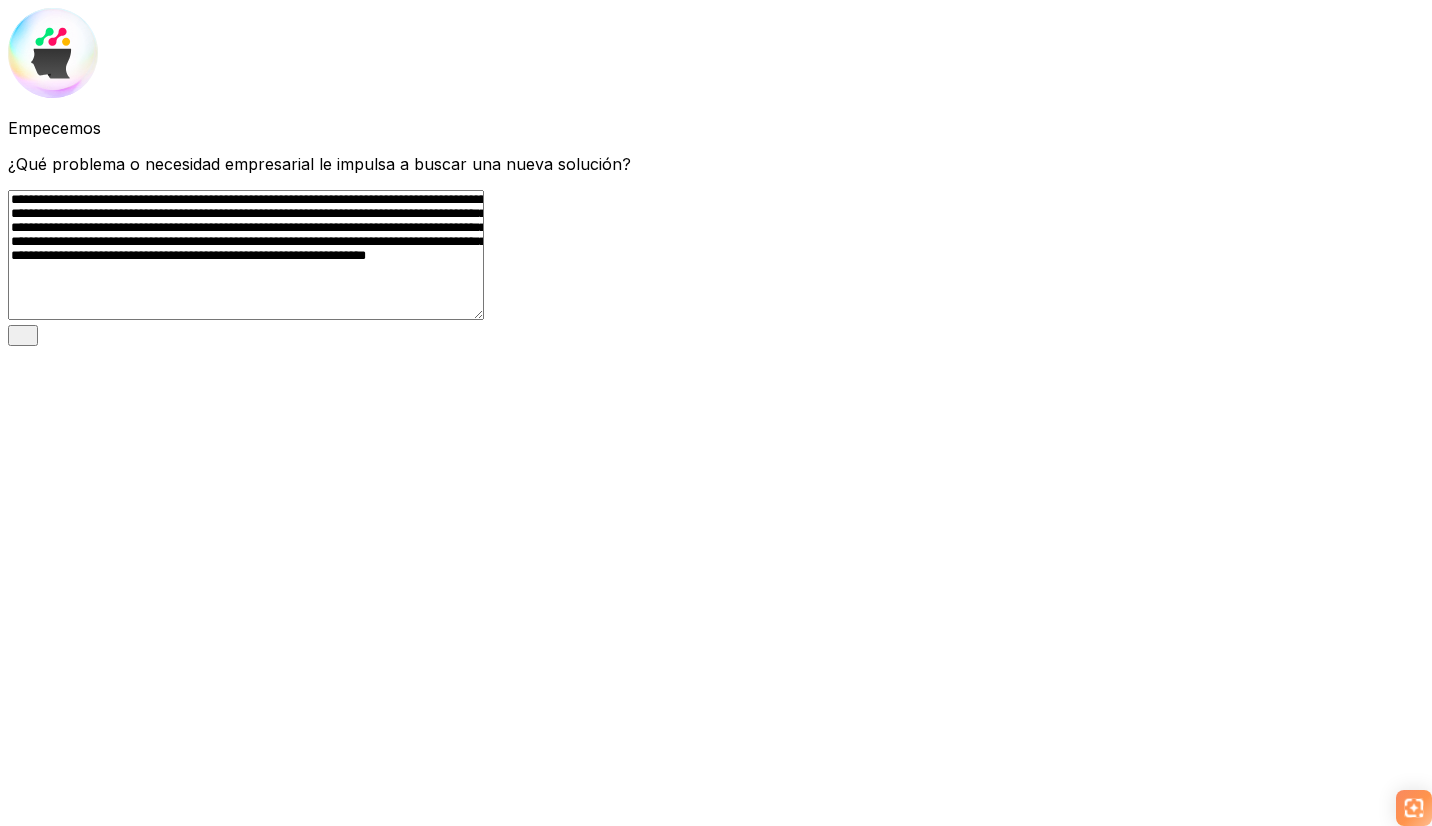 scroll, scrollTop: 48, scrollLeft: 0, axis: vertical 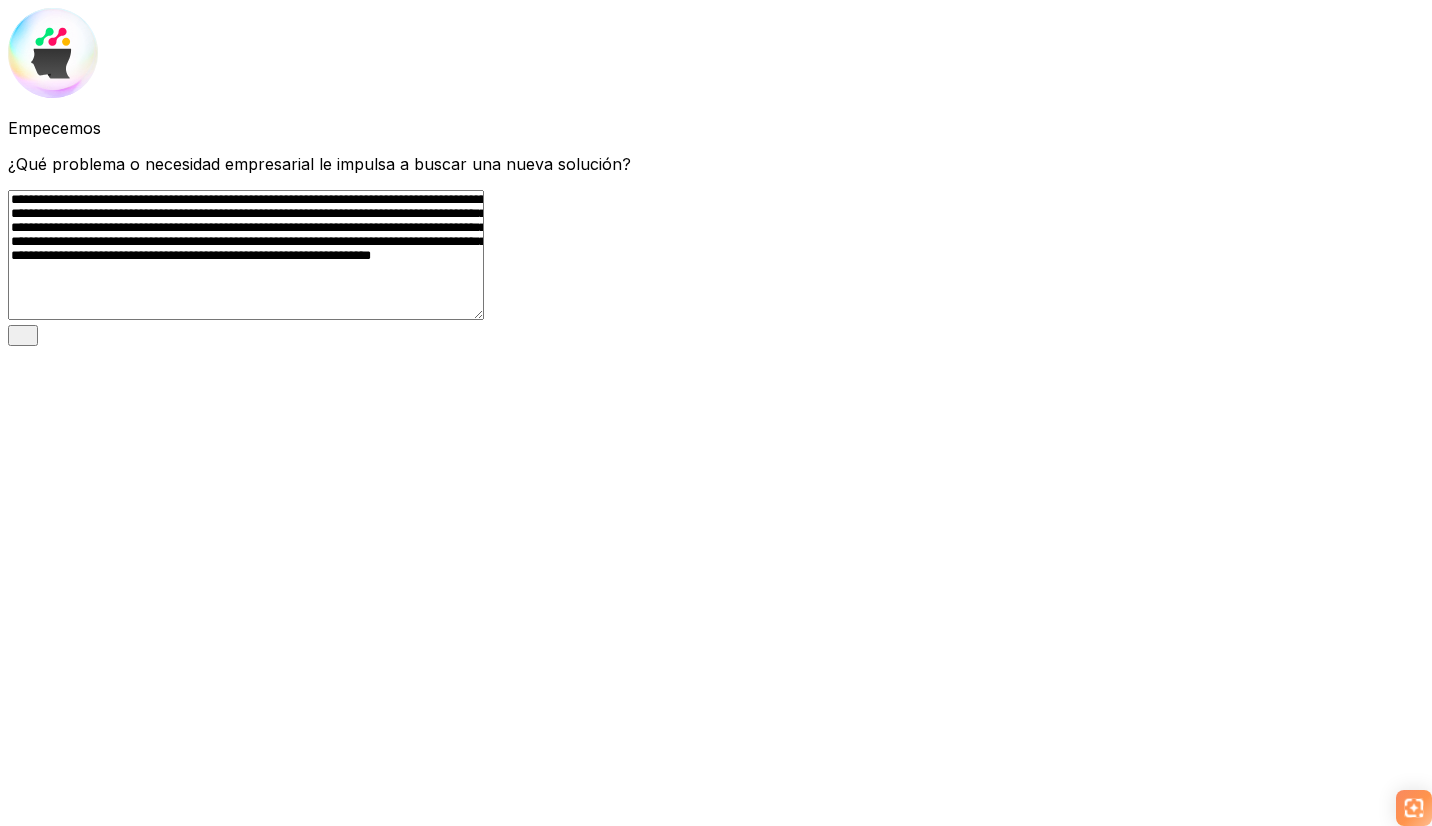 click on "**********" at bounding box center (246, 255) 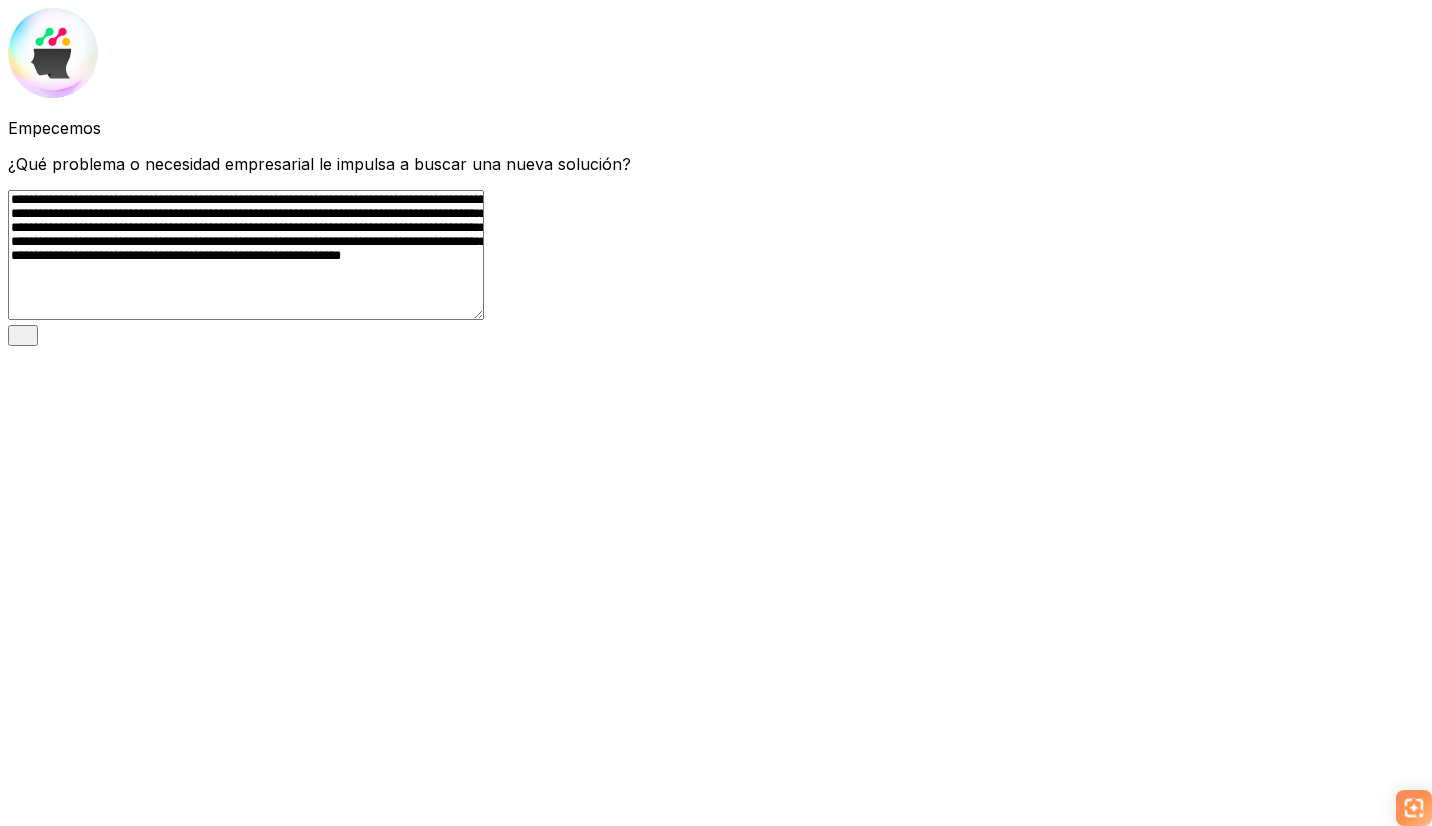 click on "**********" at bounding box center [246, 255] 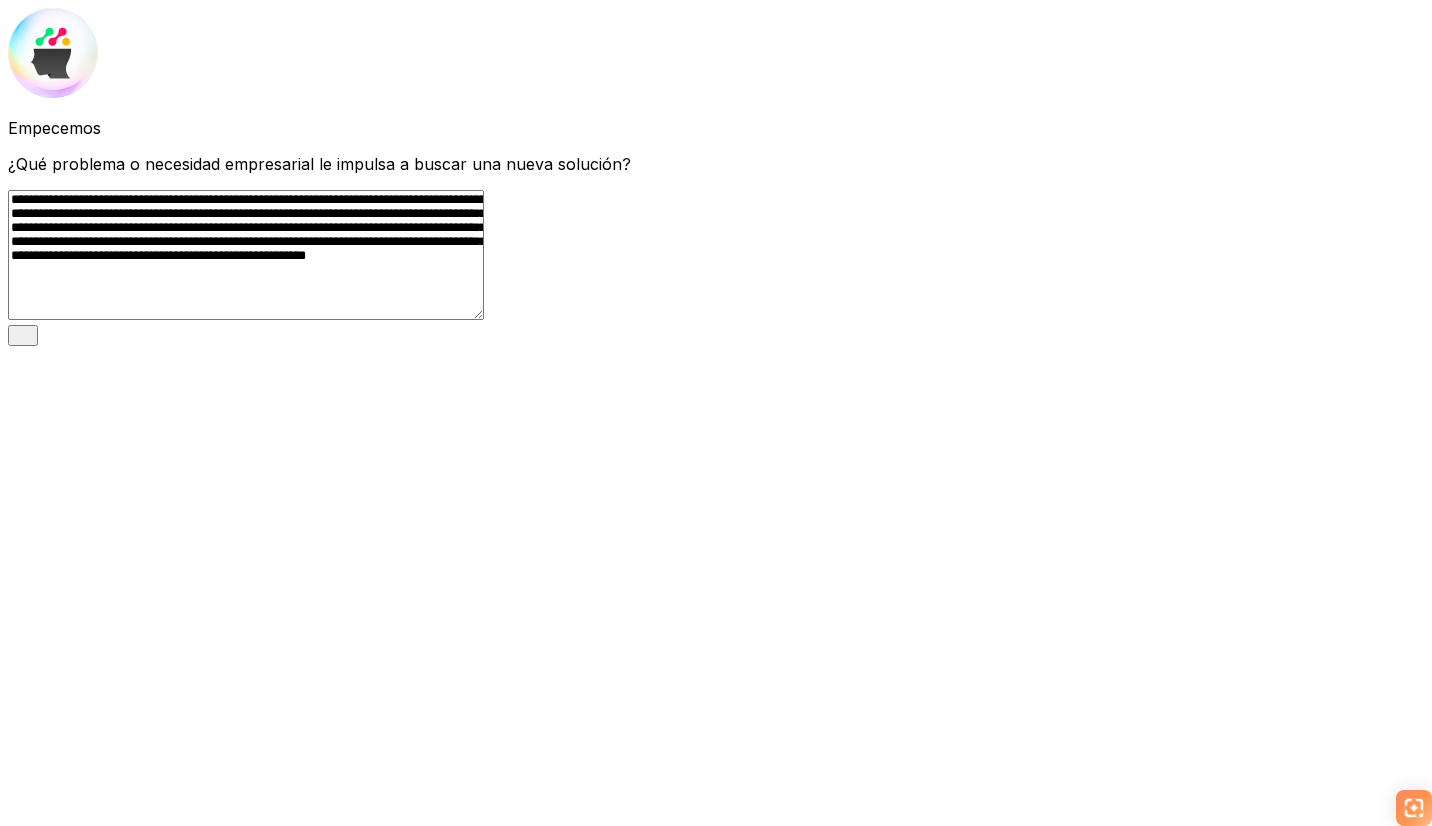 scroll, scrollTop: 41, scrollLeft: 0, axis: vertical 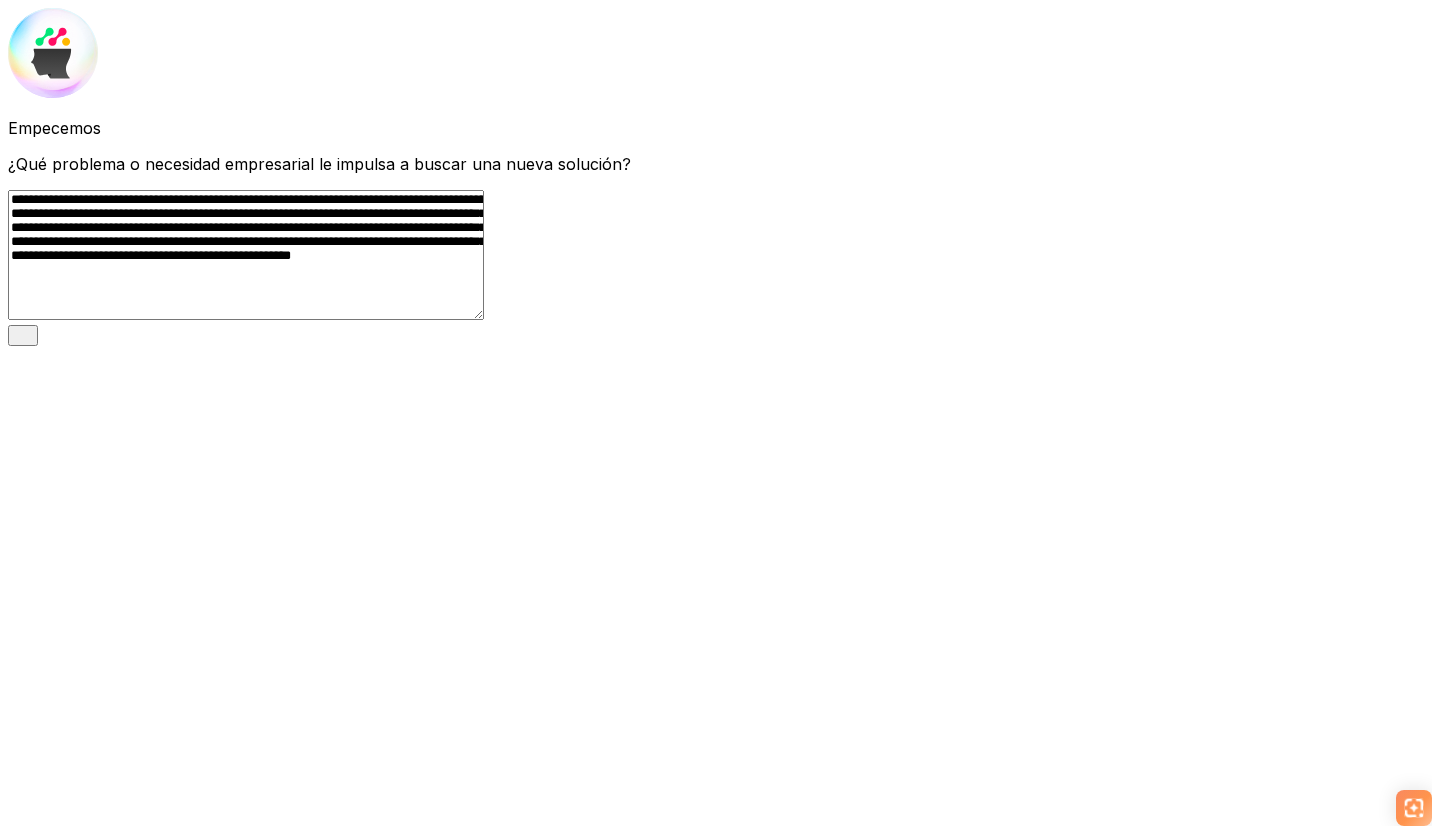 click on "**********" at bounding box center [246, 255] 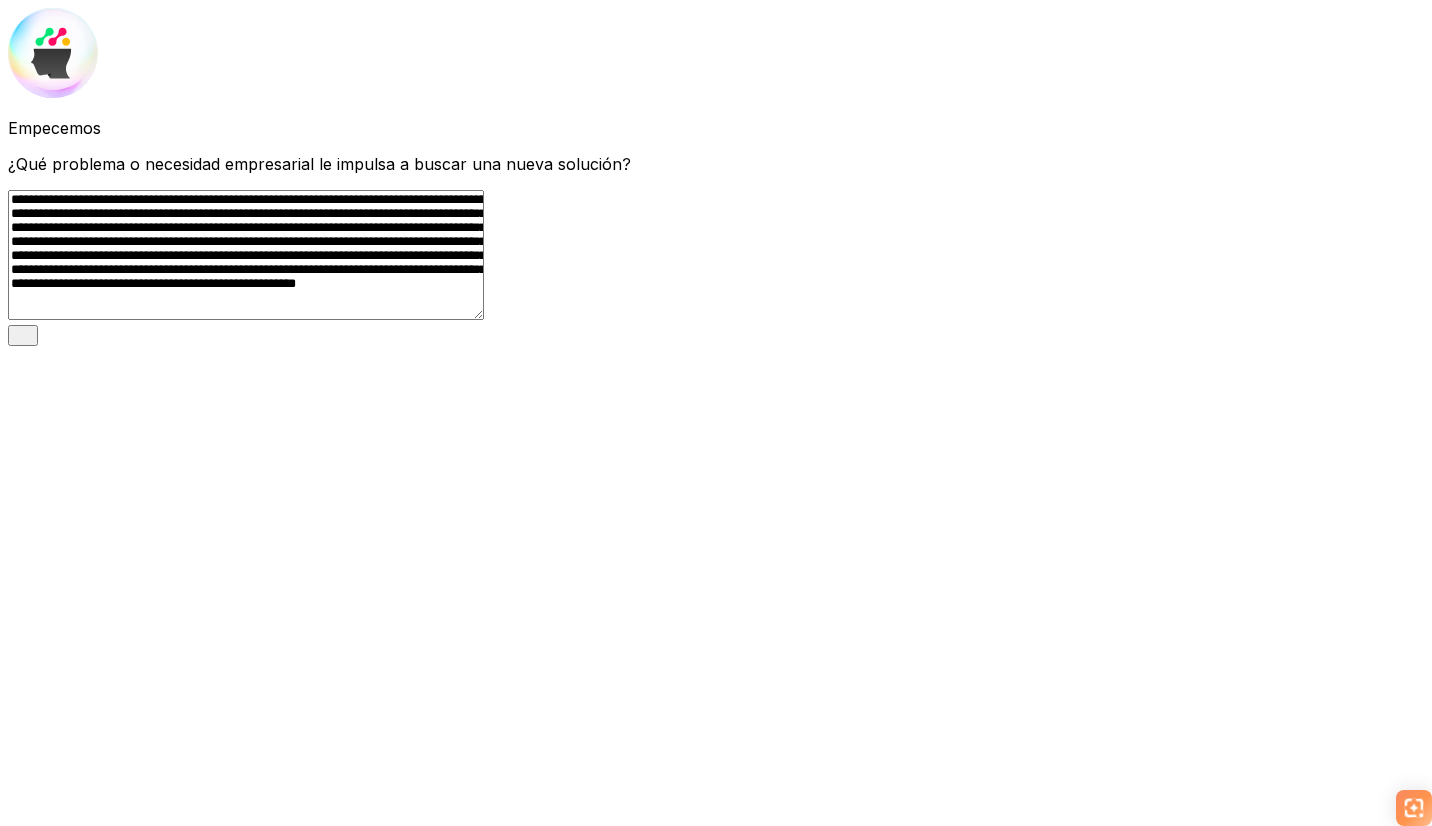 scroll, scrollTop: 111, scrollLeft: 0, axis: vertical 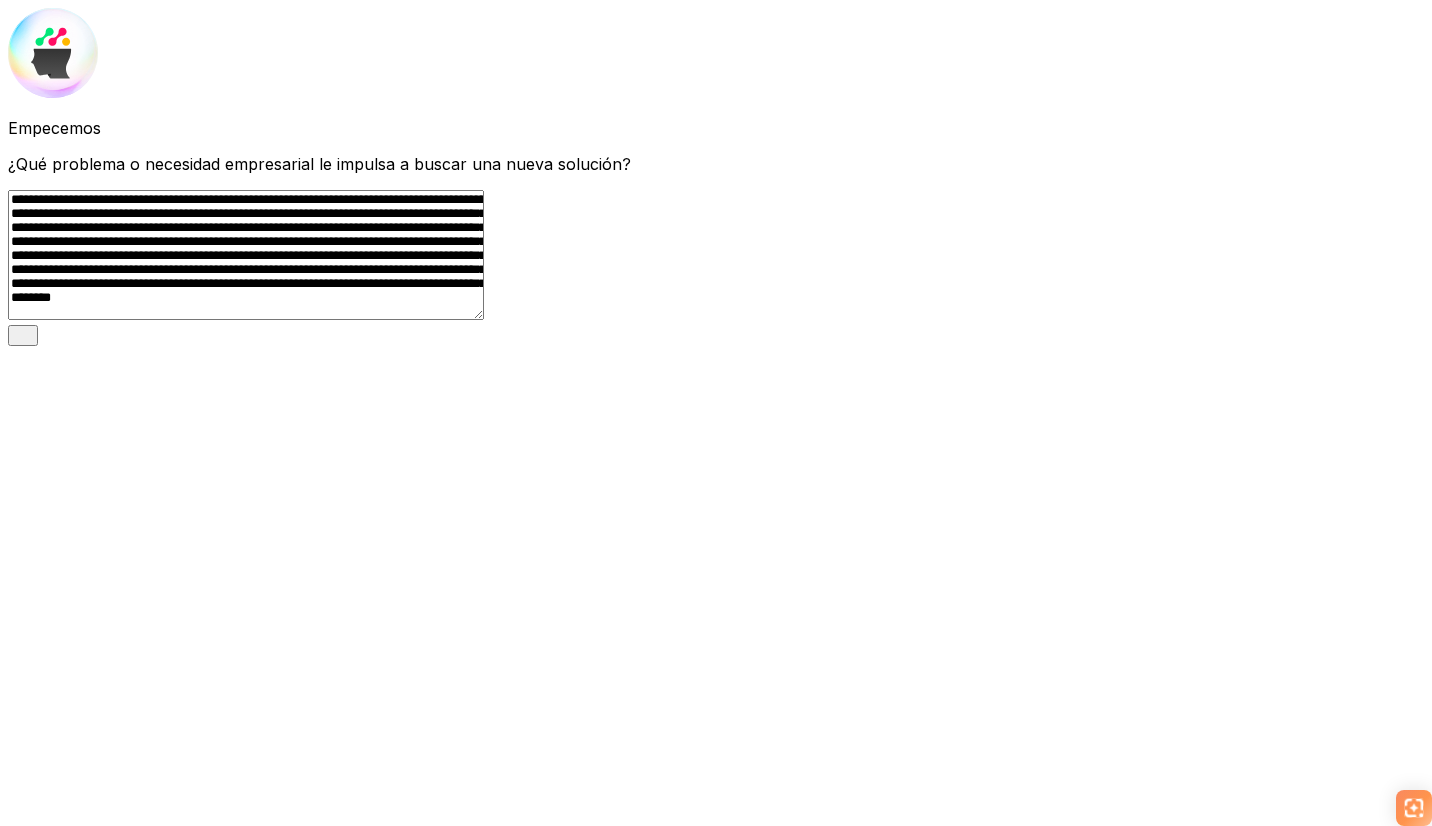 click on "**********" at bounding box center [246, 255] 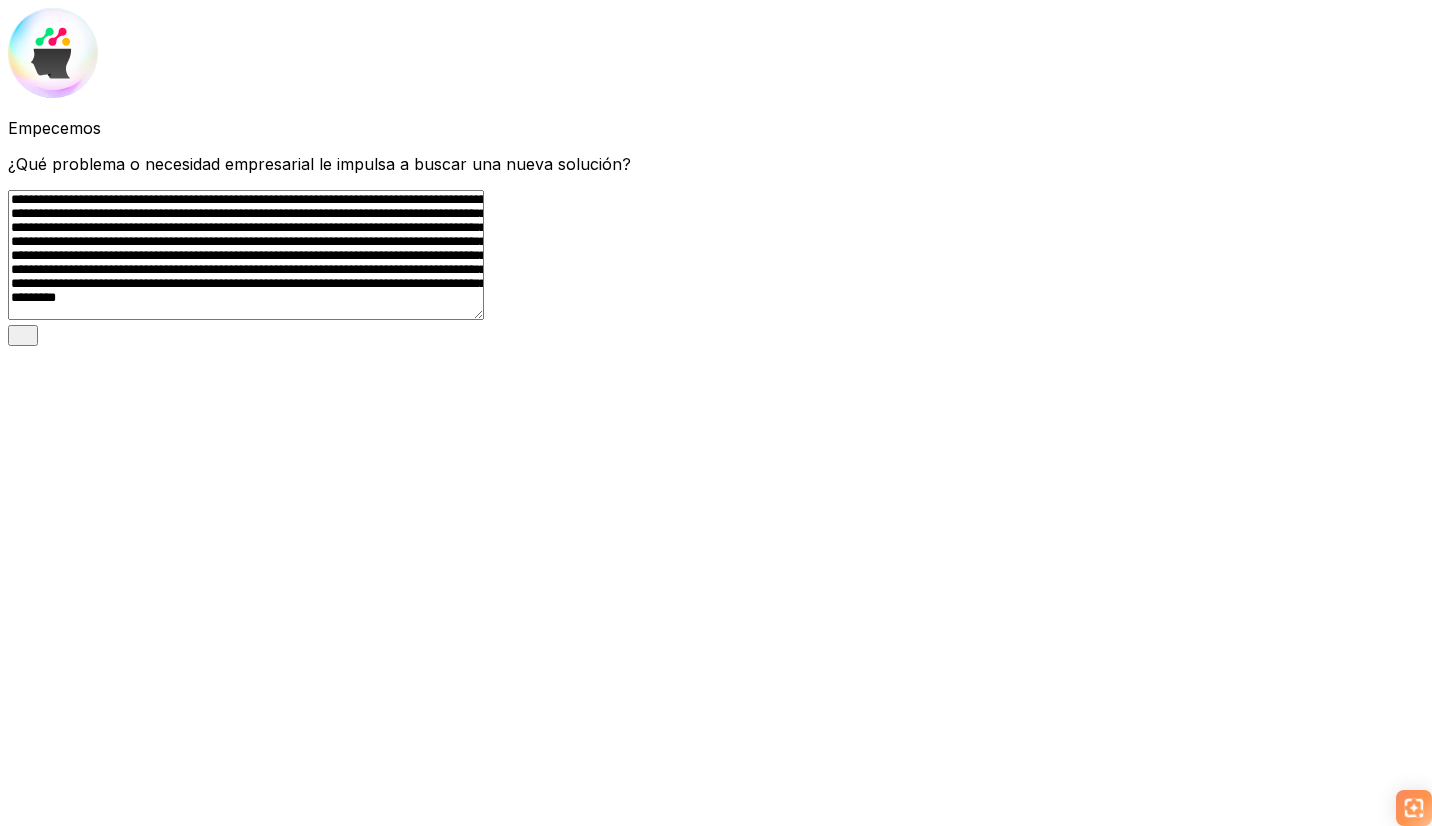 click on "**********" at bounding box center (246, 255) 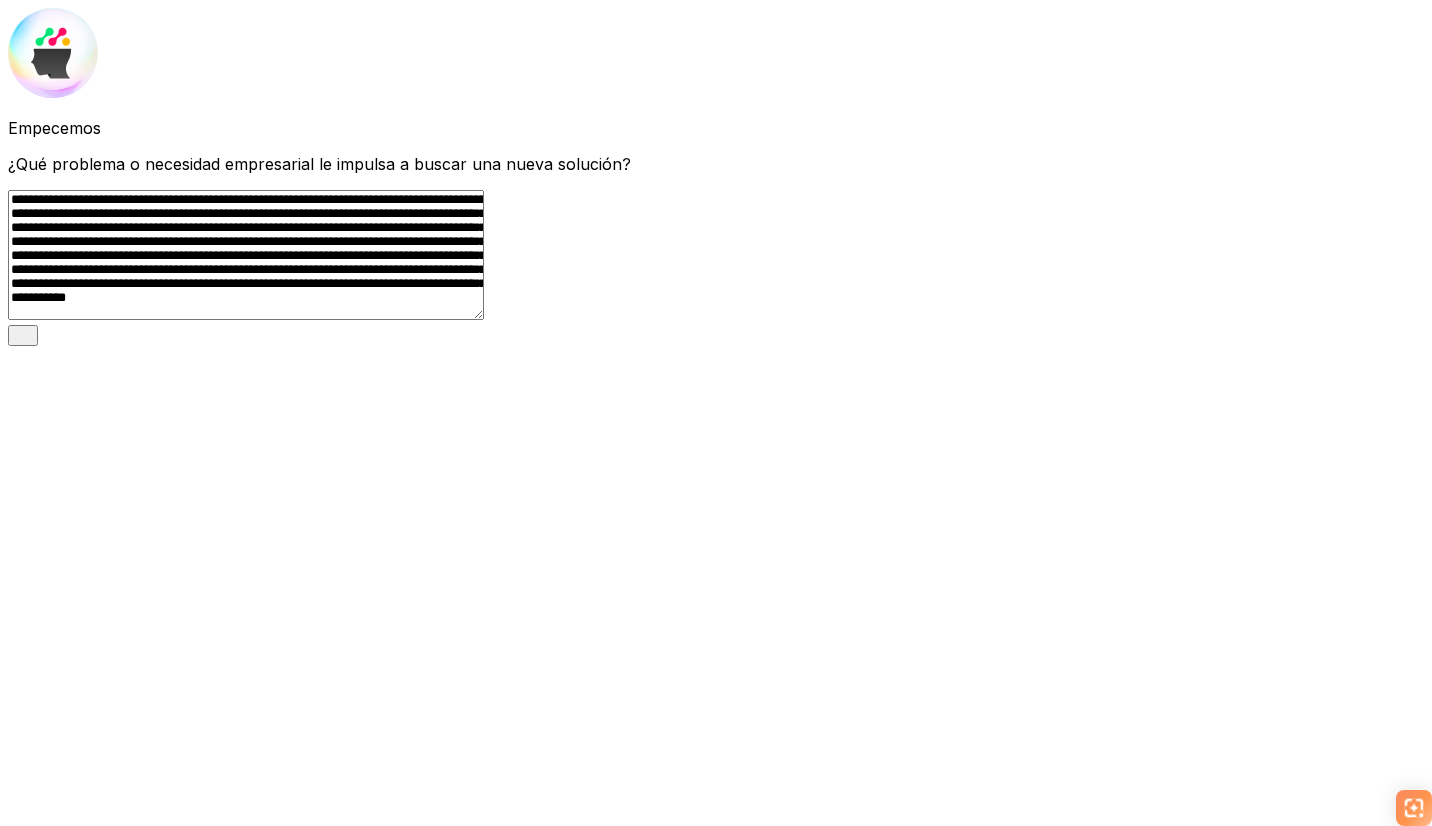 scroll, scrollTop: 132, scrollLeft: 0, axis: vertical 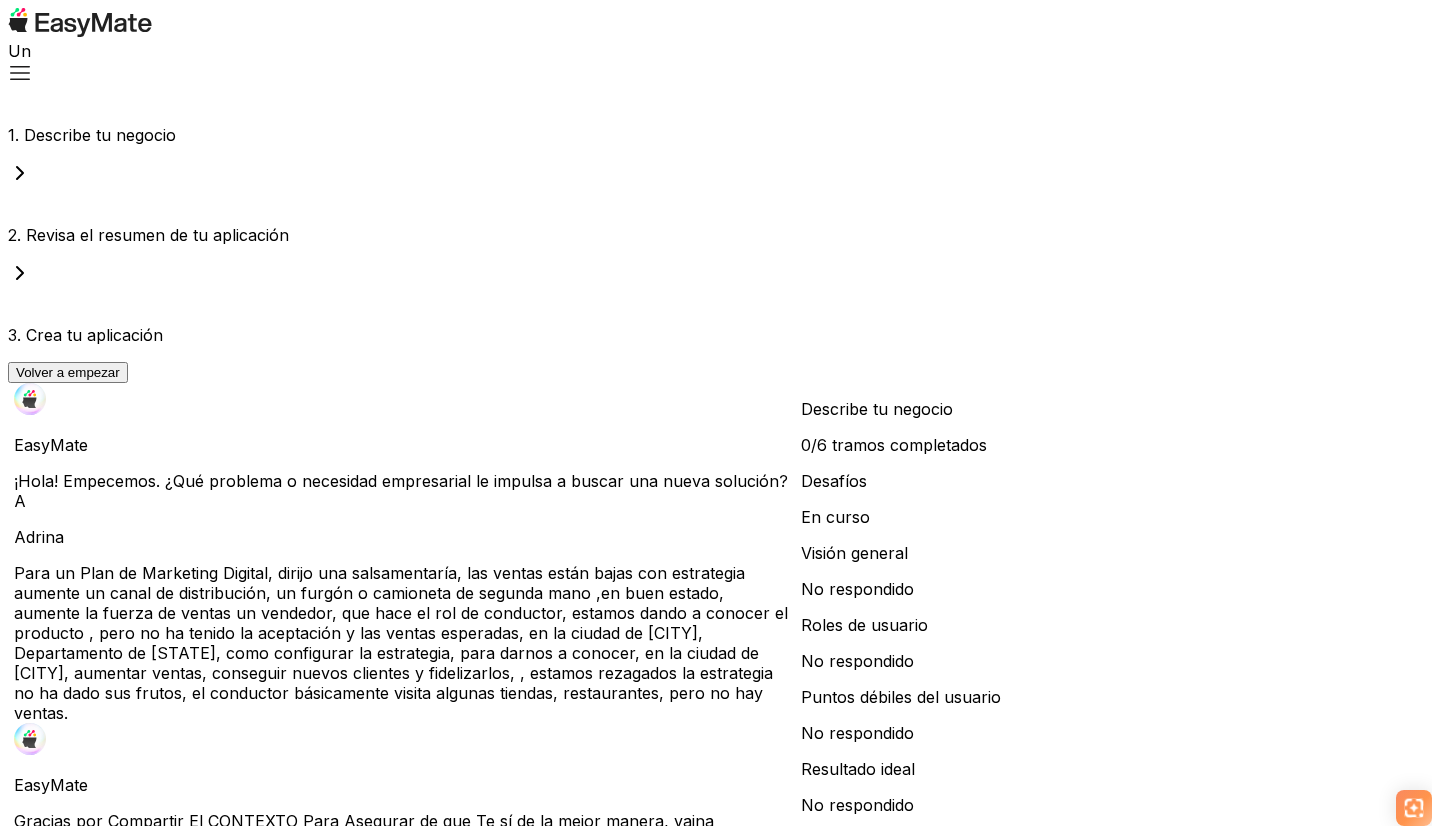 click on "Baja visibilidad de la salsamentaría en la ciudad" at bounding box center [404, 973] 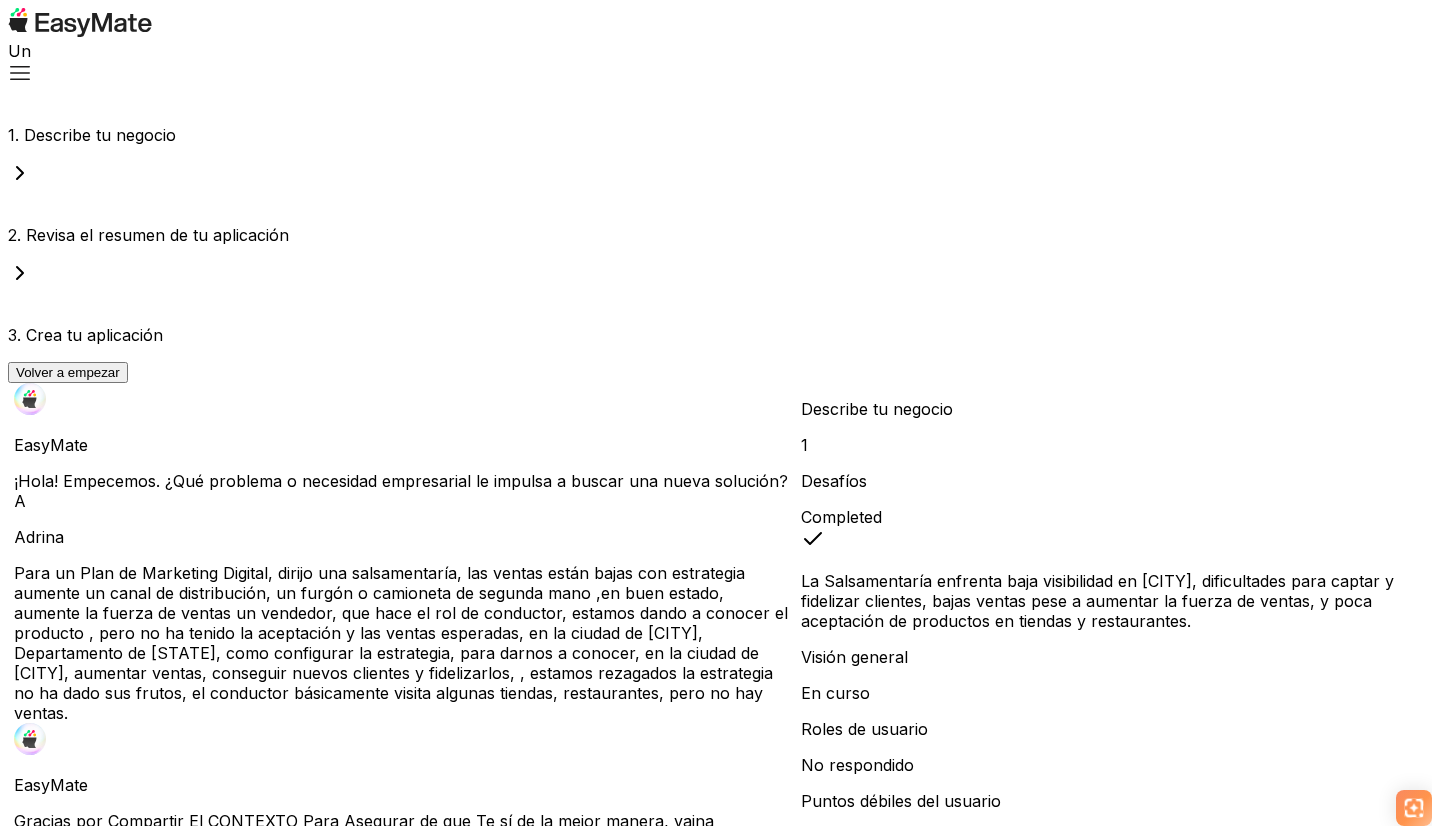 scroll, scrollTop: 2, scrollLeft: 0, axis: vertical 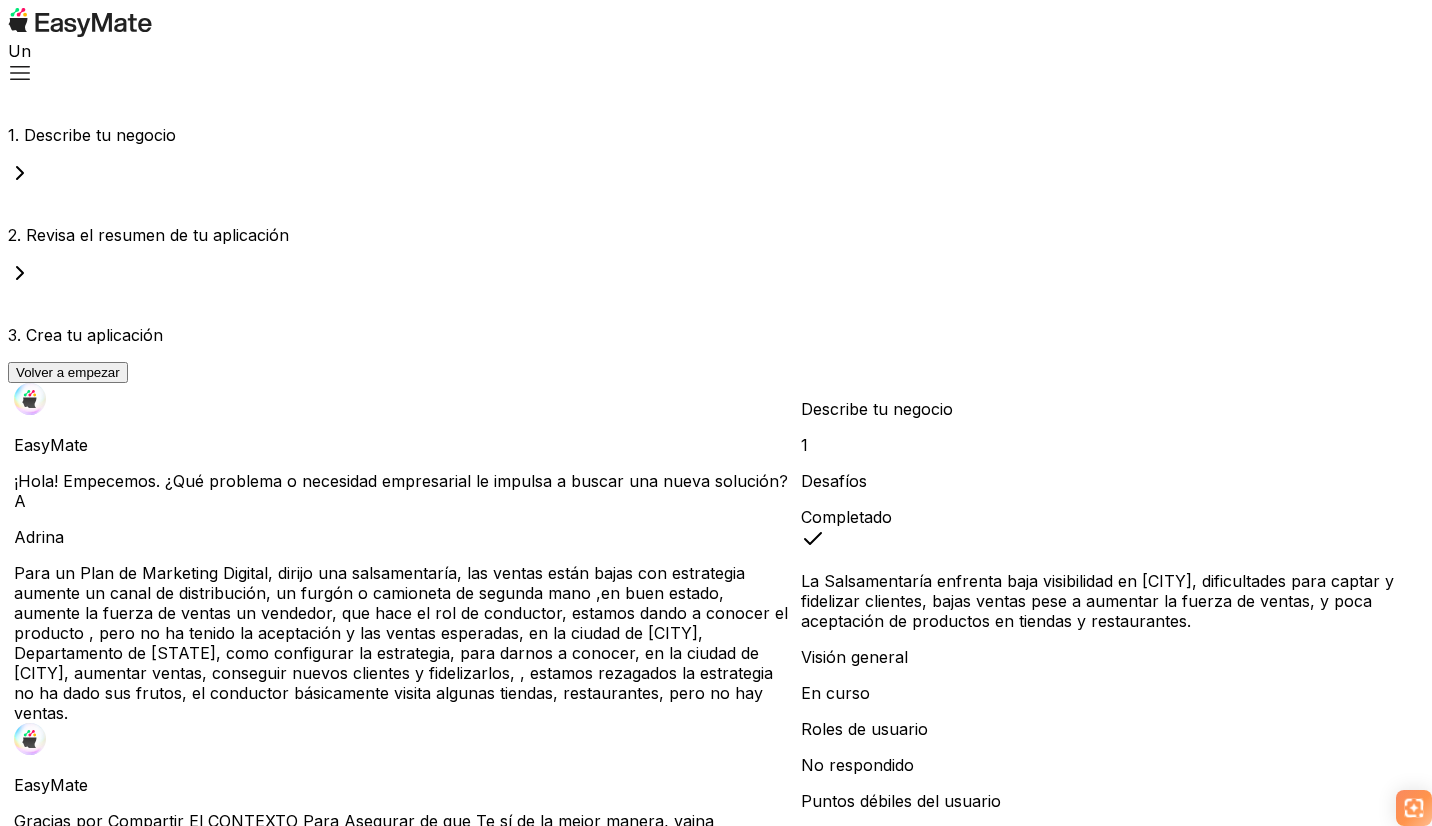 click on "Existente" at bounding box center (404, 1499) 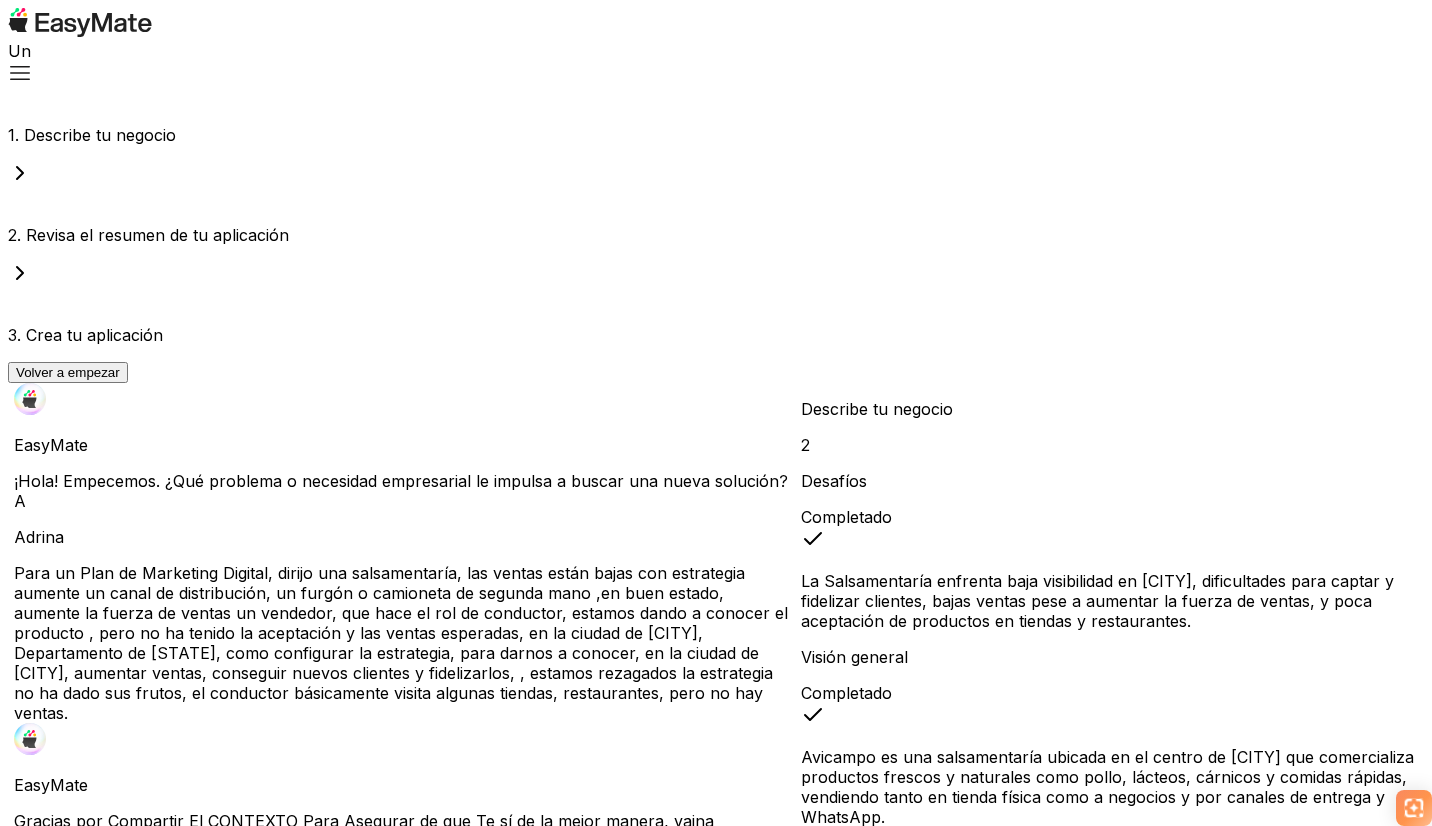 scroll, scrollTop: 108, scrollLeft: 0, axis: vertical 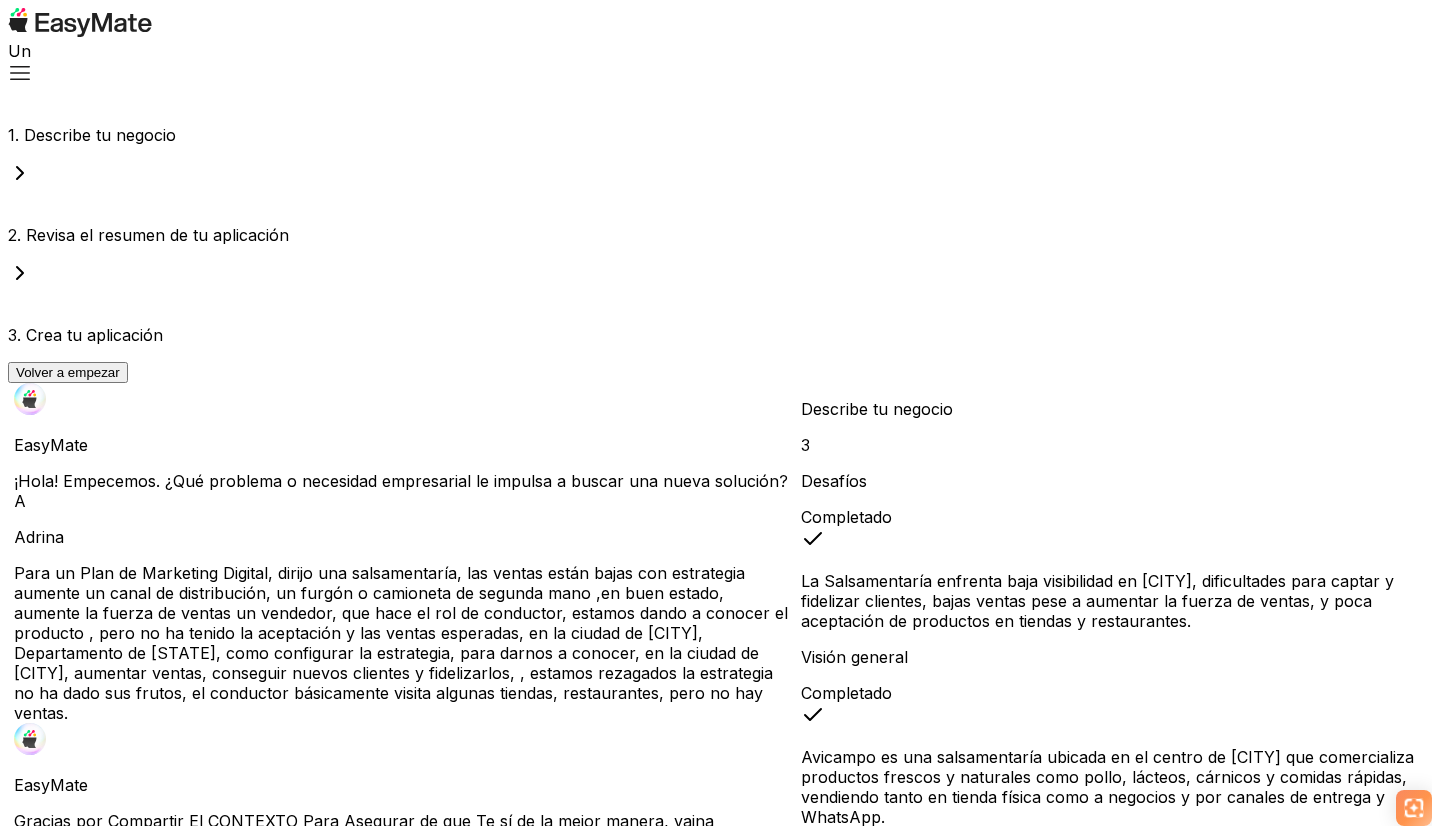 click on "Dificultad para conocer el catálogo de productos" at bounding box center (404, 3445) 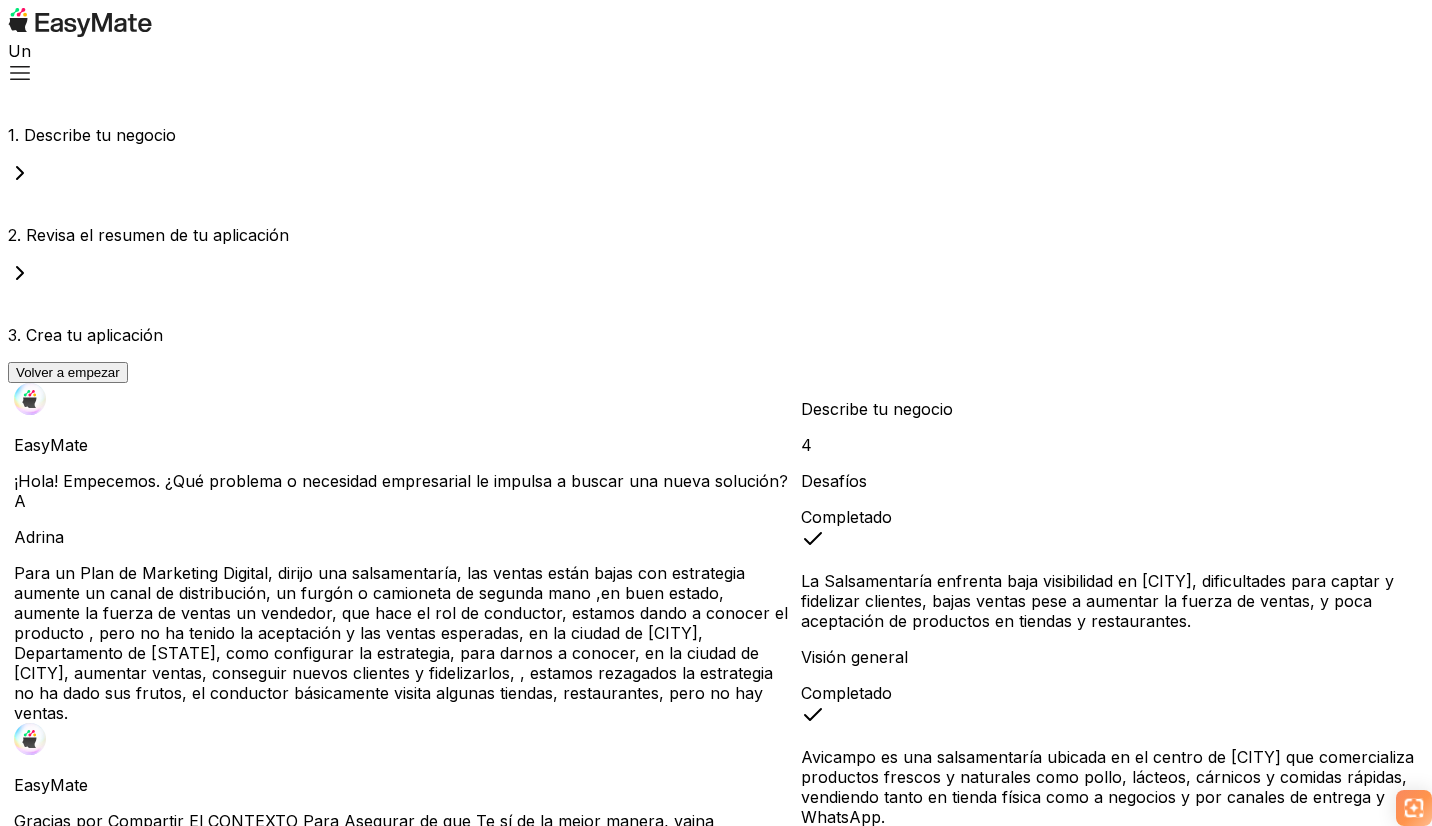 scroll, scrollTop: 424, scrollLeft: 0, axis: vertical 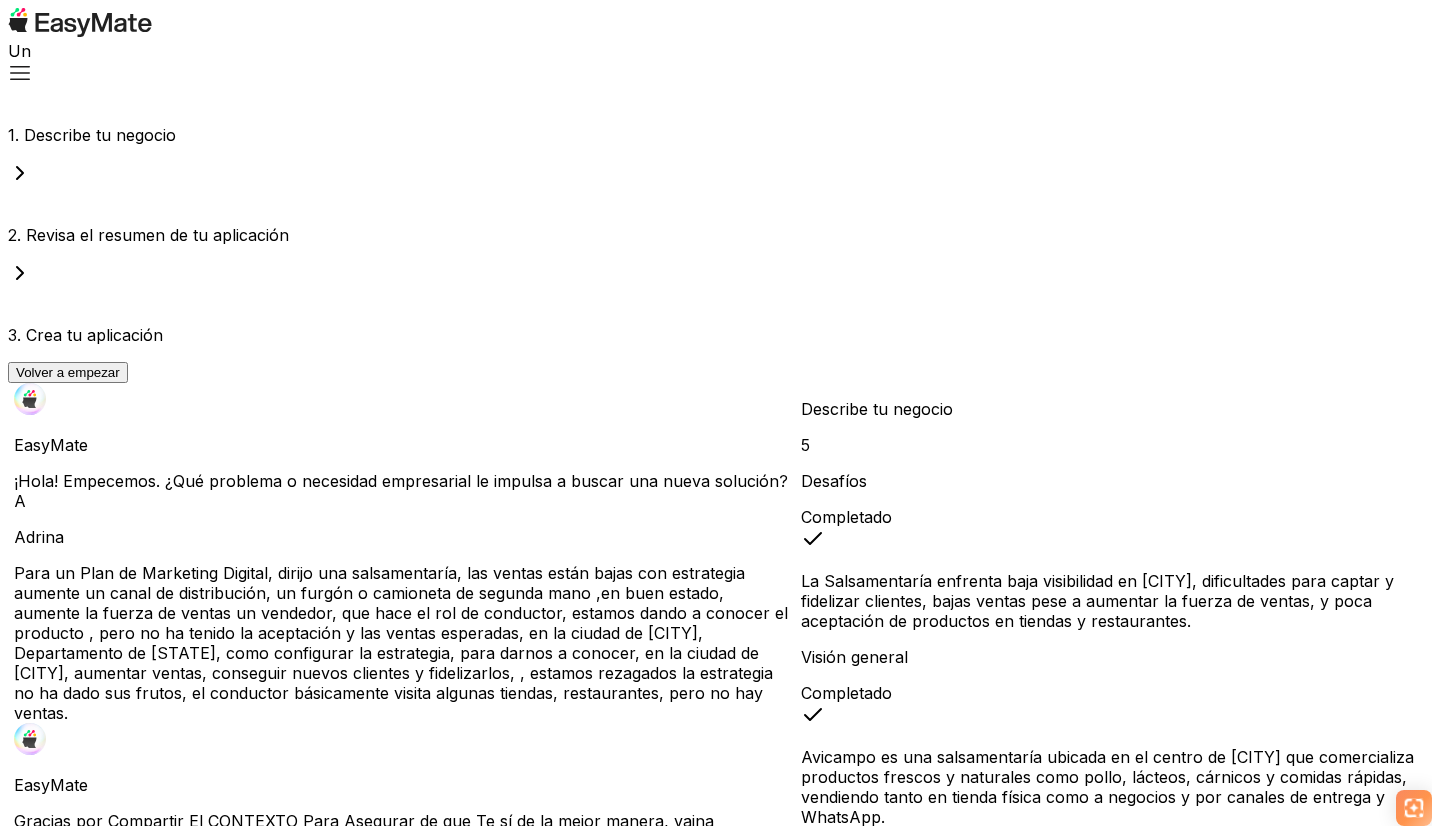 click on "Aumentar ventas" at bounding box center (404, 6587) 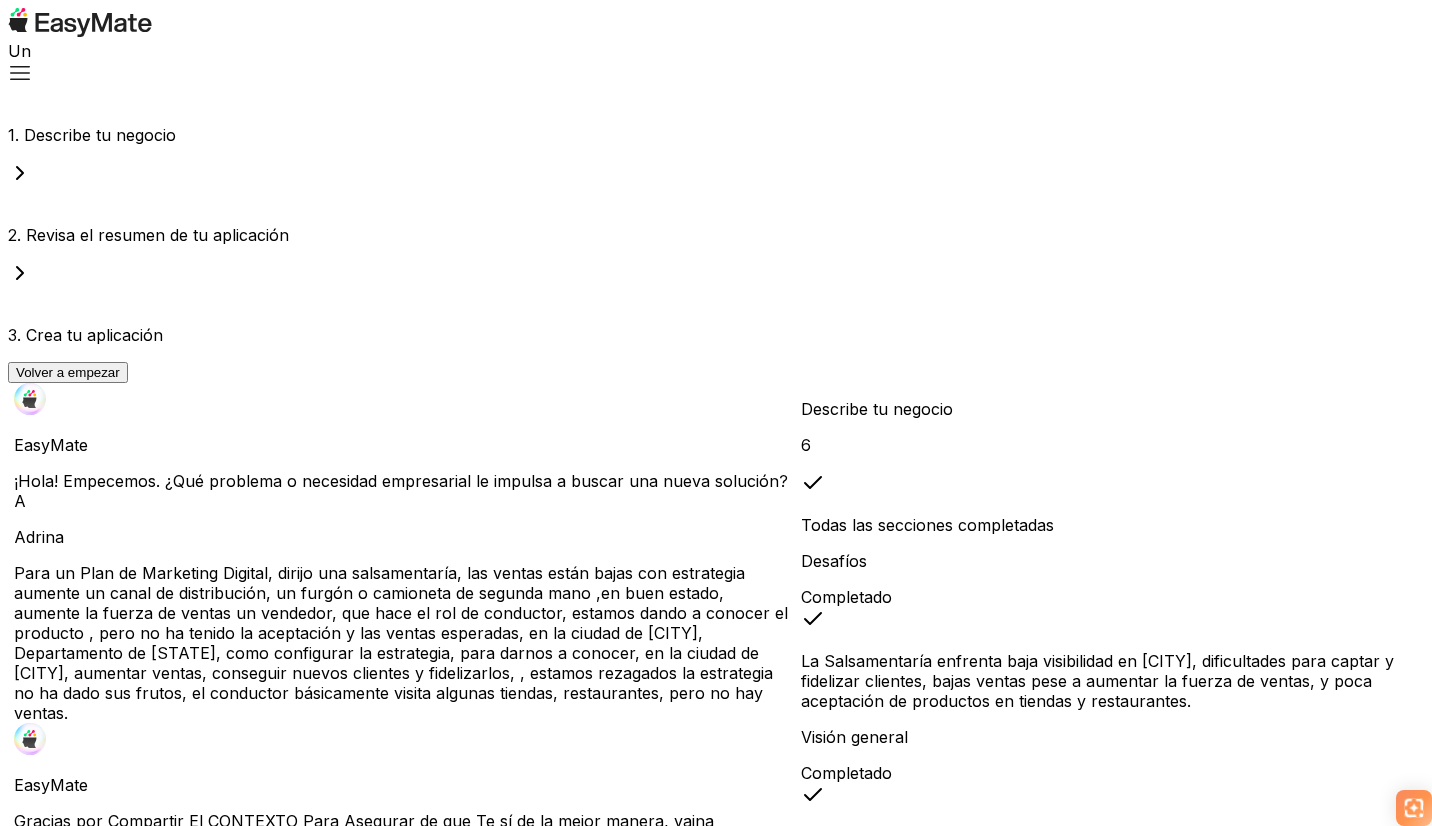 scroll, scrollTop: 927, scrollLeft: 0, axis: vertical 